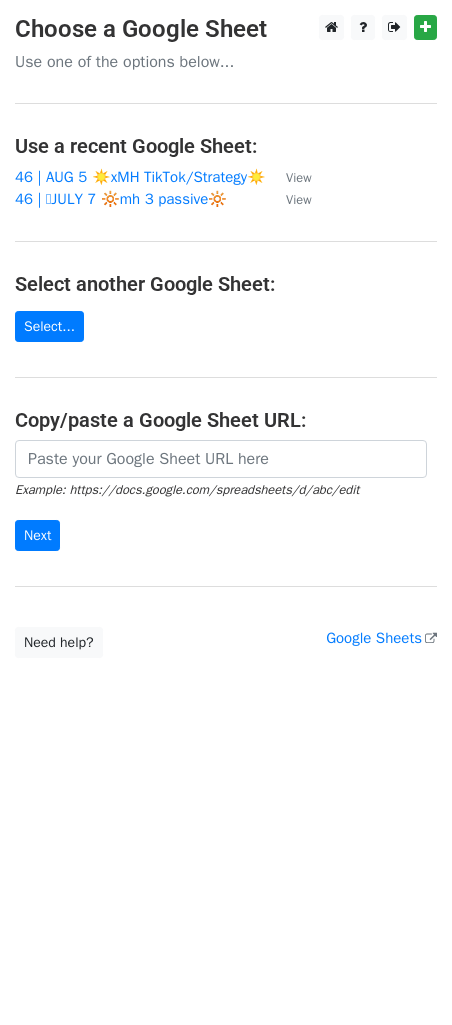 scroll, scrollTop: 0, scrollLeft: 0, axis: both 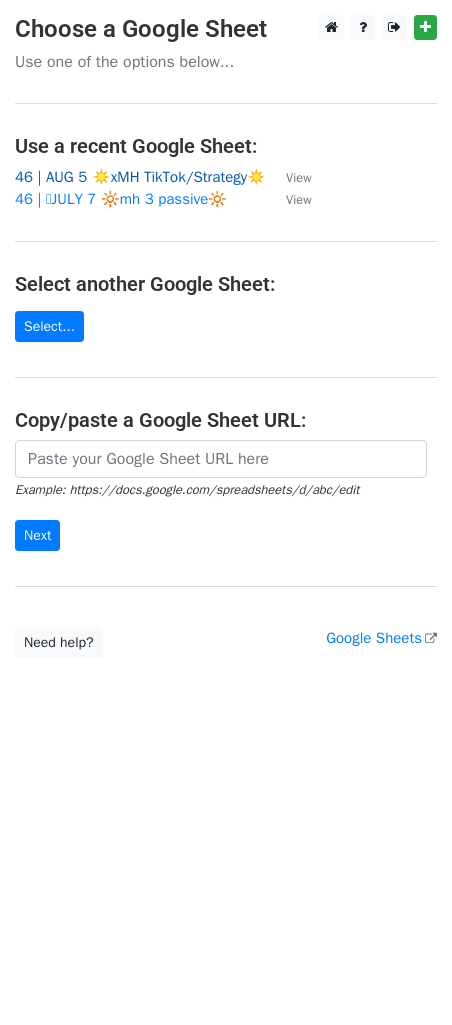 click on "46 | AUG 5 ☀️xMH TikTok/Strategy☀️" at bounding box center (140, 177) 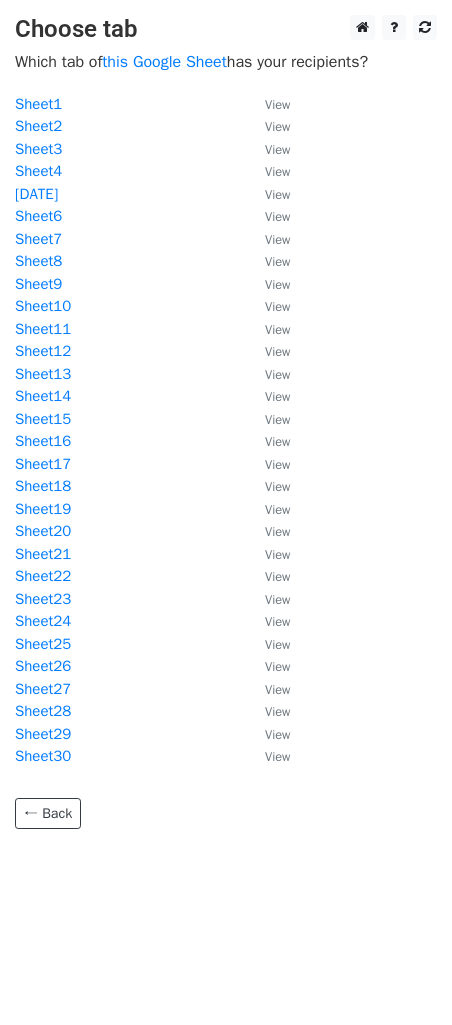 scroll, scrollTop: 0, scrollLeft: 0, axis: both 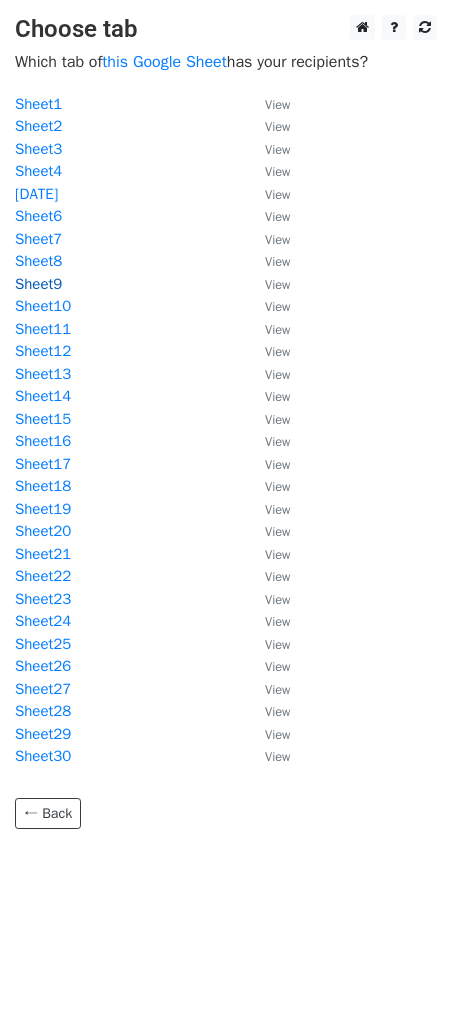click on "Sheet9" at bounding box center (38, 284) 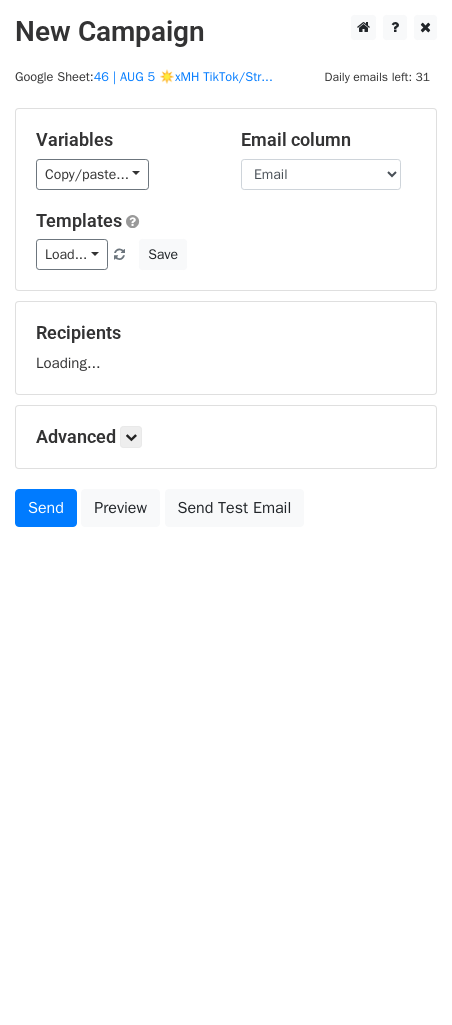 scroll, scrollTop: 0, scrollLeft: 0, axis: both 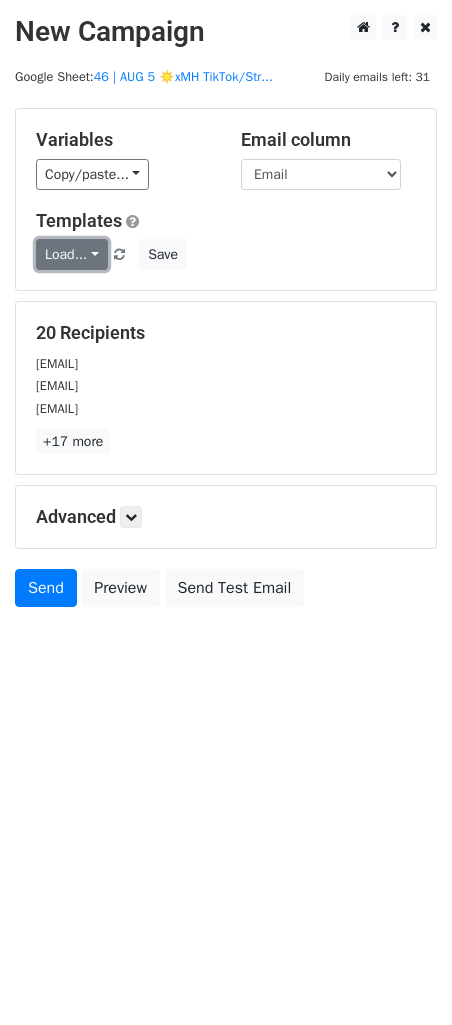 click on "Load..." at bounding box center (72, 254) 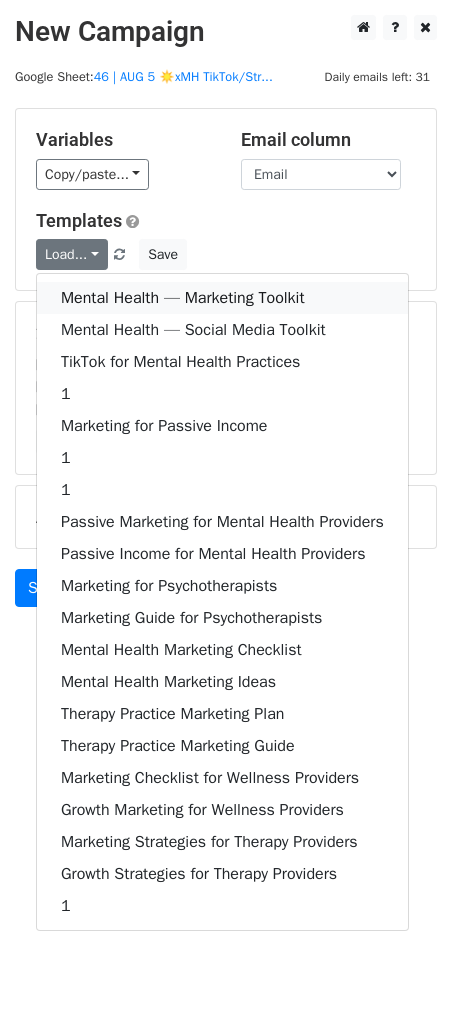 click on "Mental Health — Marketing Toolkit" at bounding box center (222, 298) 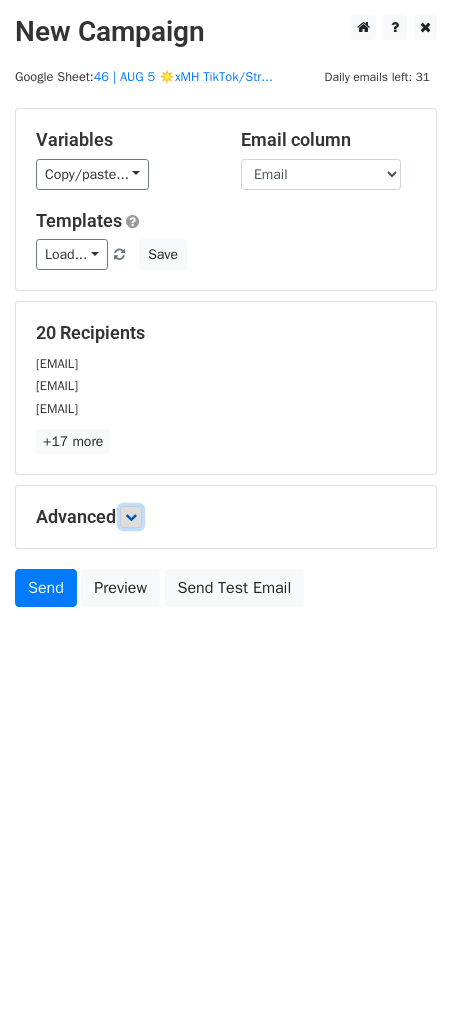 click at bounding box center [131, 517] 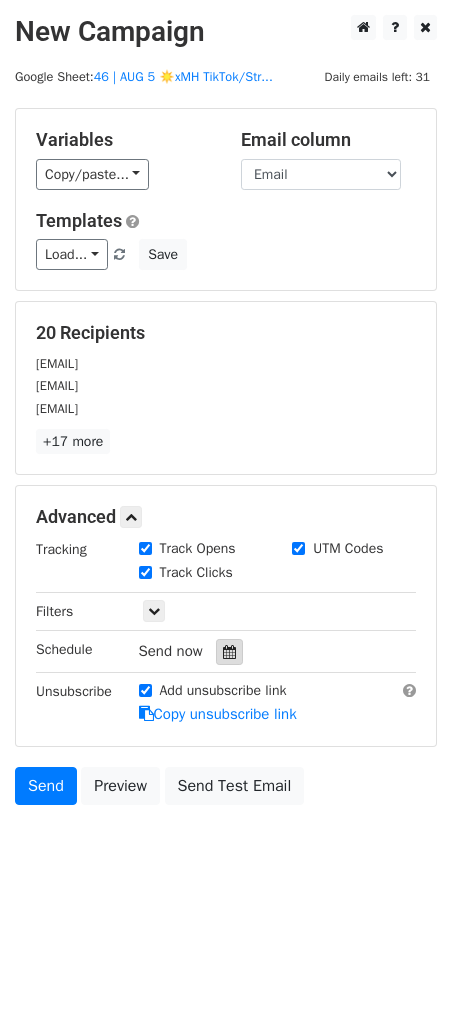 click at bounding box center [229, 652] 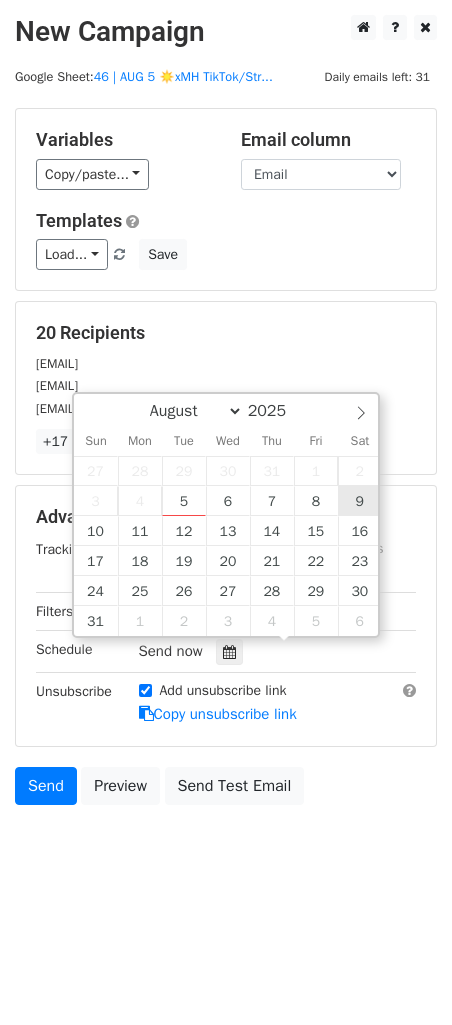 type on "2025-08-09 12:00" 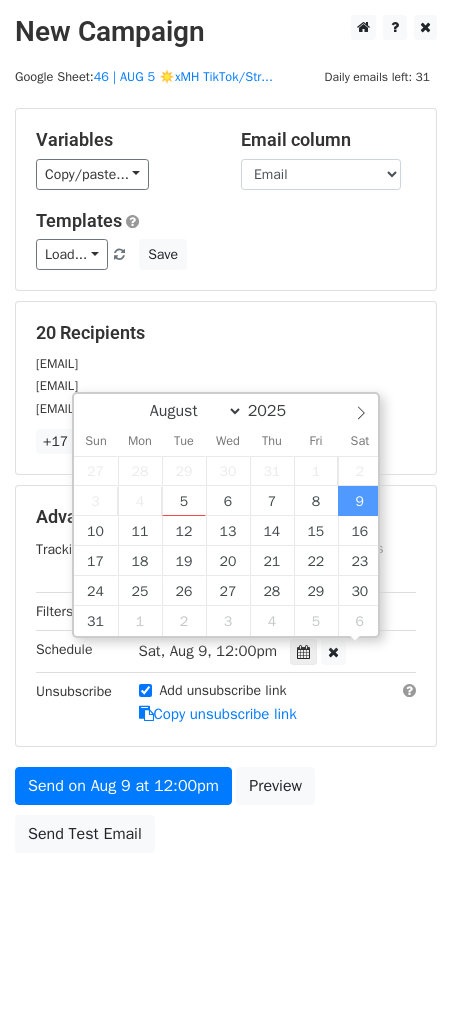 scroll, scrollTop: 0, scrollLeft: 0, axis: both 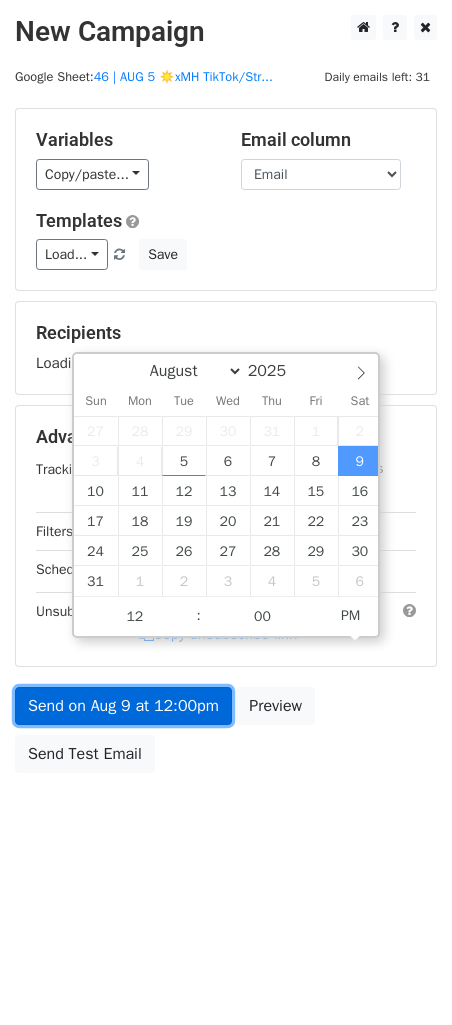 click on "Send on Aug 9 at 12:00pm" at bounding box center [123, 706] 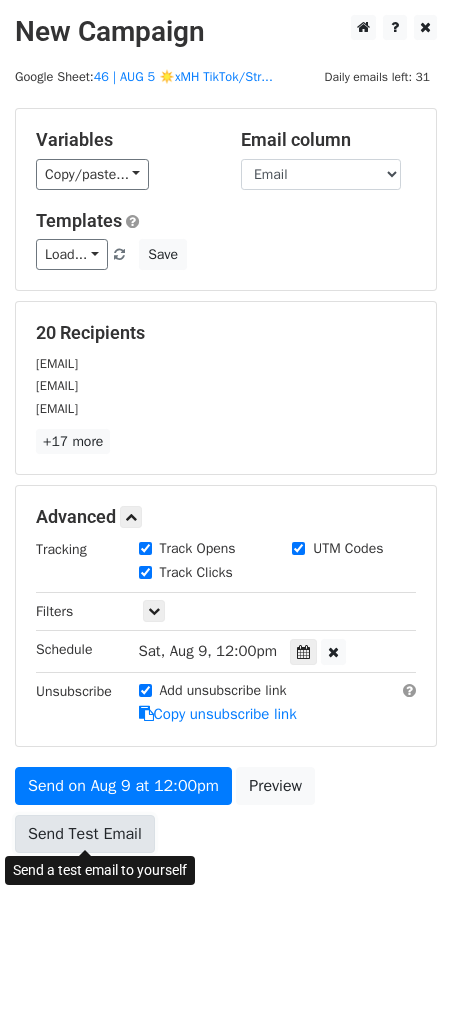 click on "Send Test Email" at bounding box center [85, 834] 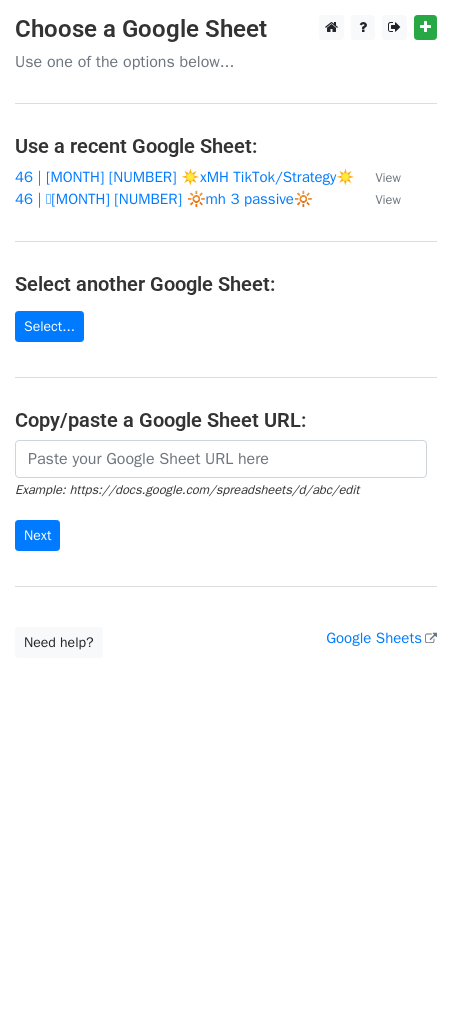 scroll, scrollTop: 0, scrollLeft: 0, axis: both 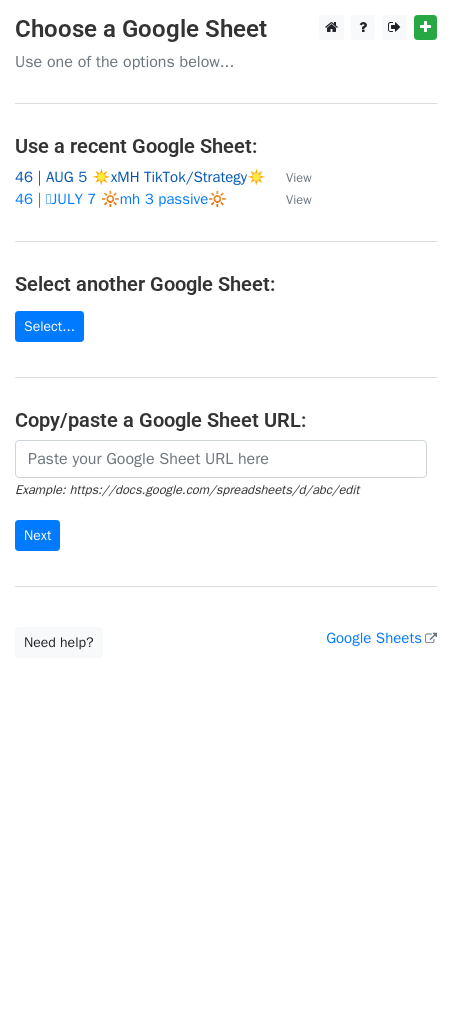 click on "46 | AUG 5 ☀️xMH TikTok/Strategy☀️" at bounding box center [140, 177] 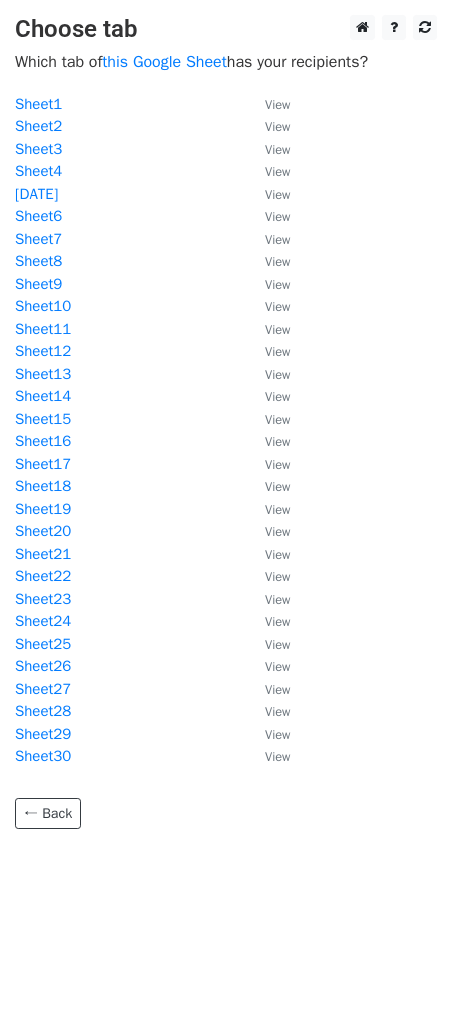 scroll, scrollTop: 0, scrollLeft: 0, axis: both 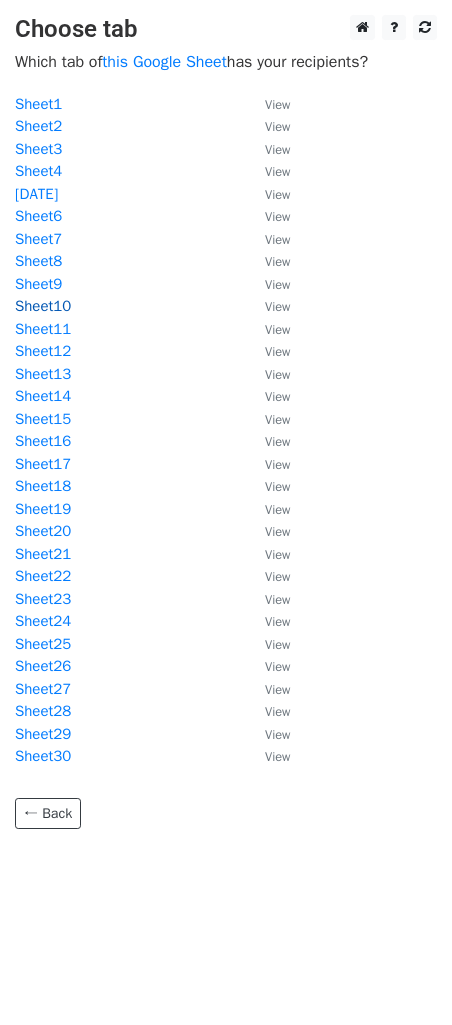 click on "Sheet10" at bounding box center [43, 306] 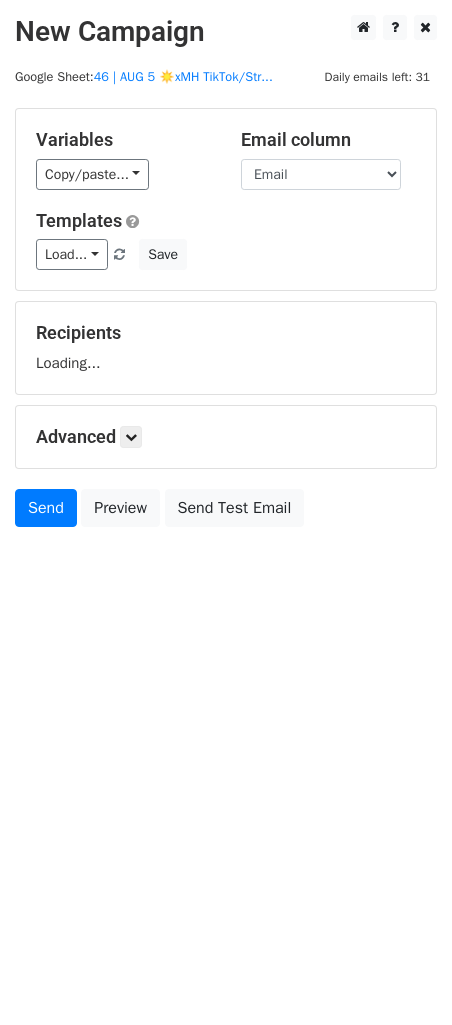 scroll, scrollTop: 0, scrollLeft: 0, axis: both 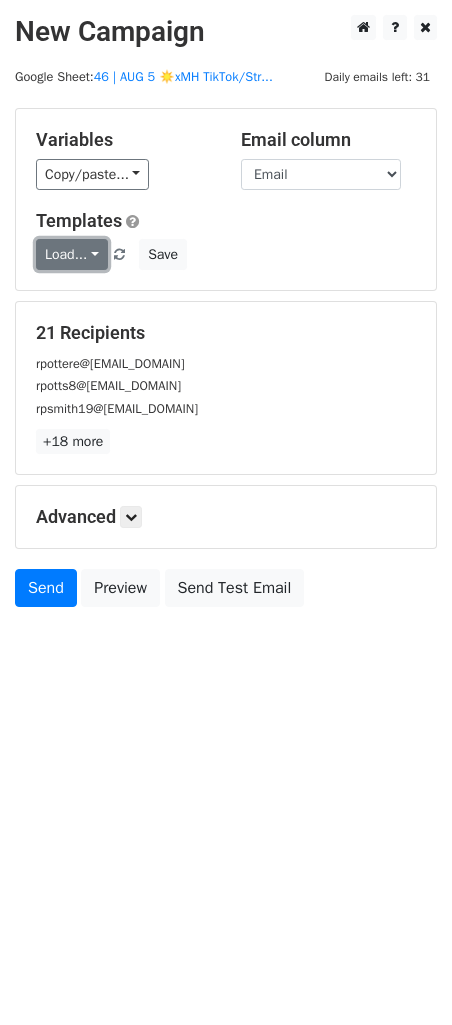 click on "Load..." at bounding box center (72, 254) 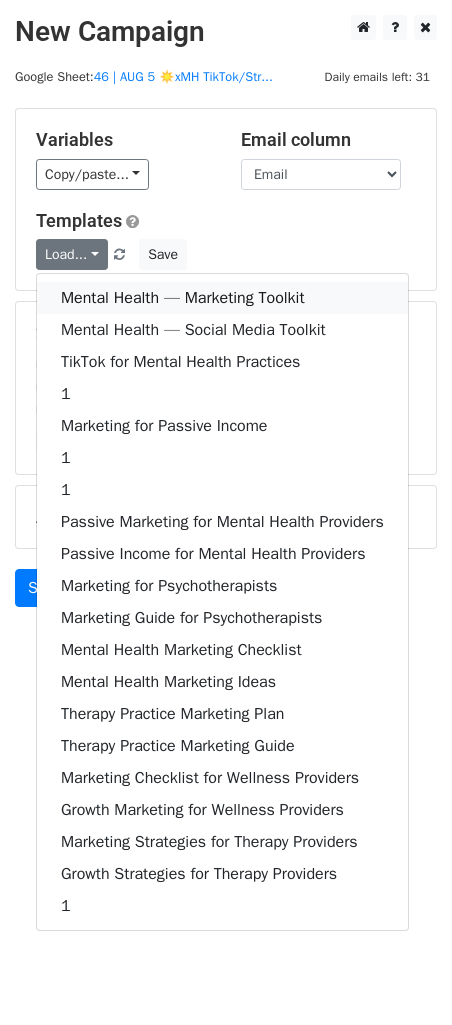 click on "Mental Health — Marketing Toolkit" at bounding box center (222, 298) 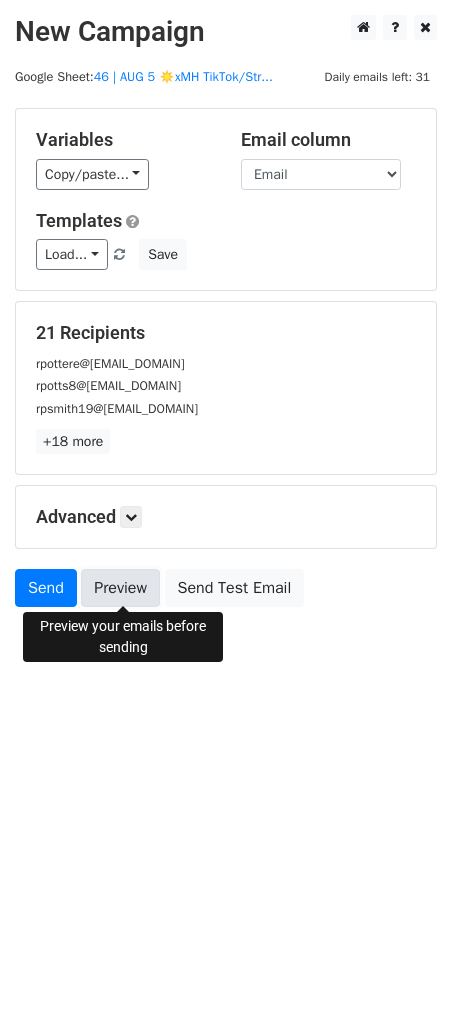 click on "Preview" at bounding box center [120, 588] 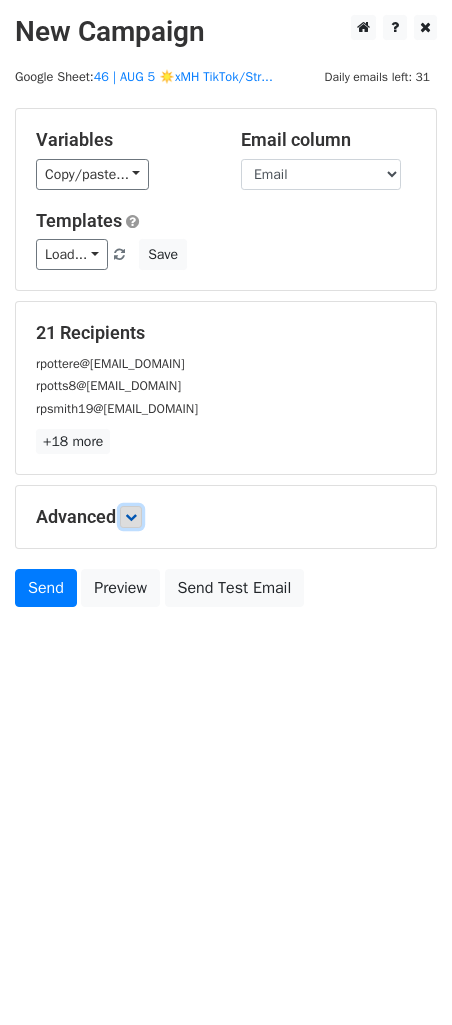 click at bounding box center (131, 517) 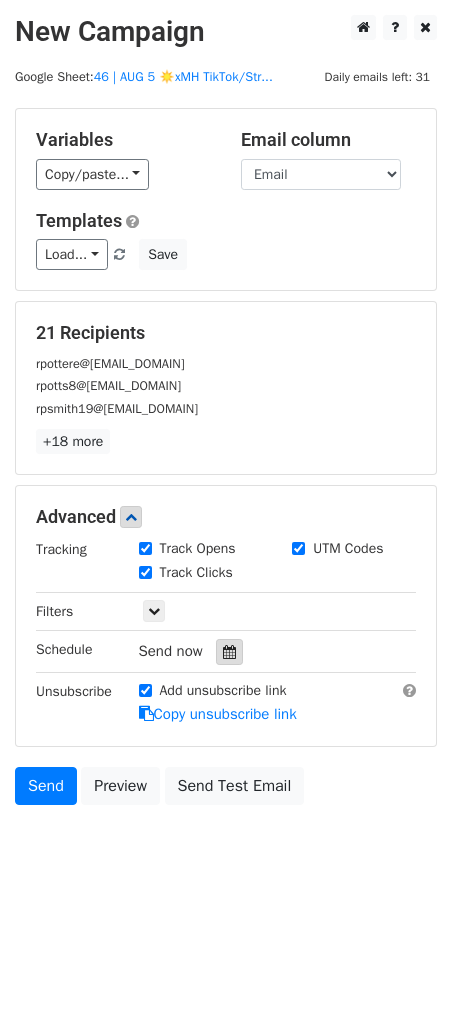 click at bounding box center [229, 652] 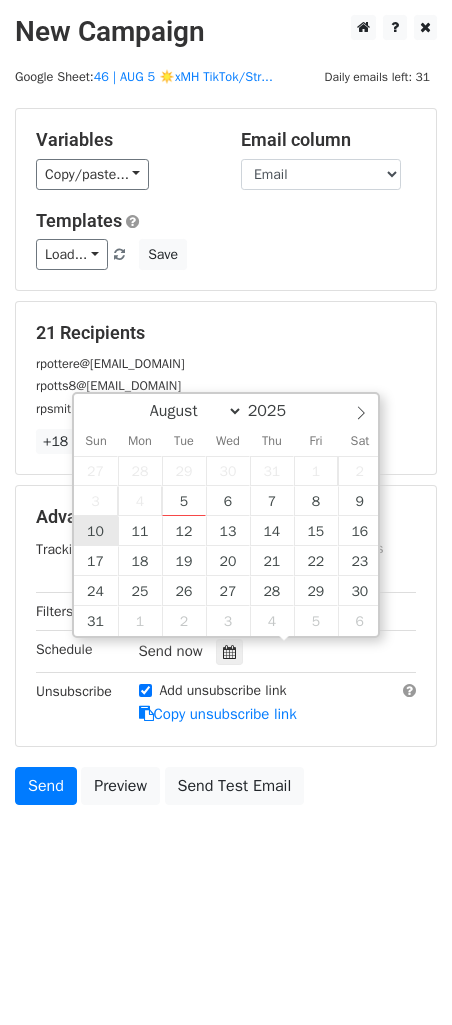 type on "2025-08-10 12:00" 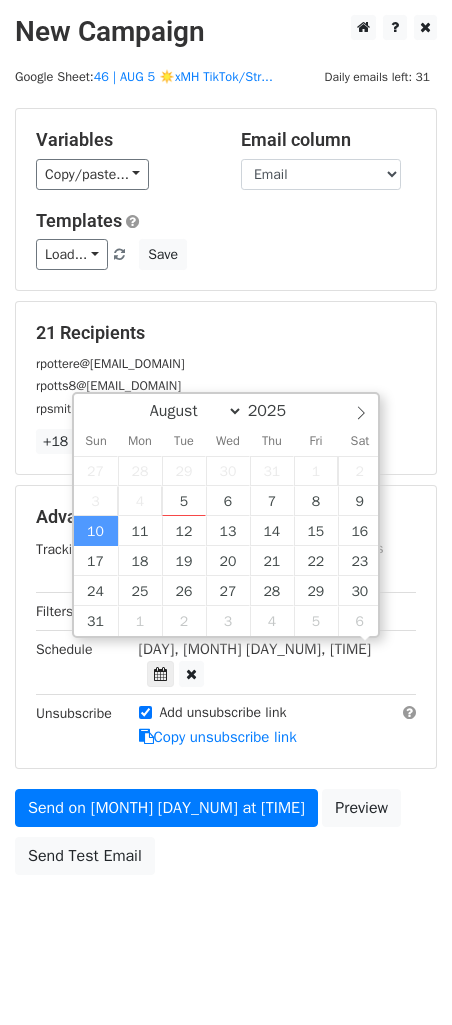 scroll, scrollTop: 0, scrollLeft: 0, axis: both 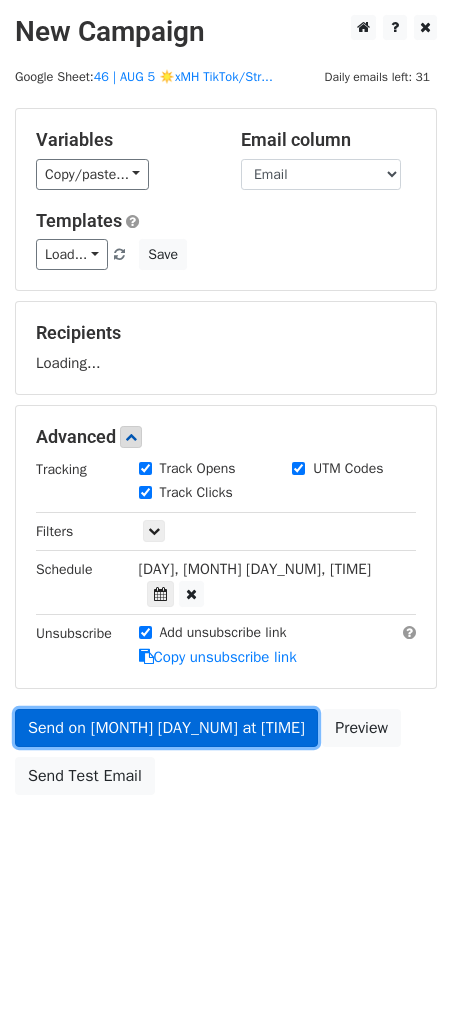 click on "Send on Aug 10 at 12:00pm" at bounding box center (166, 728) 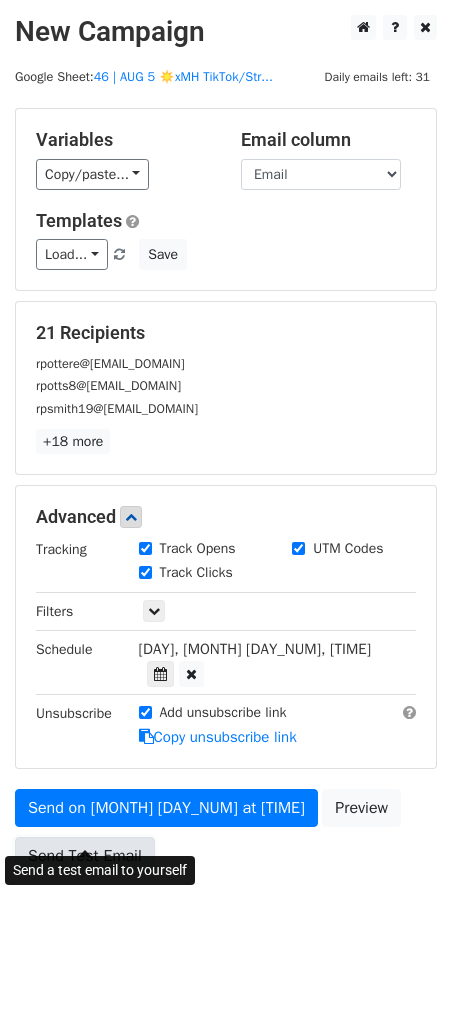 click on "Send Test Email" at bounding box center (85, 856) 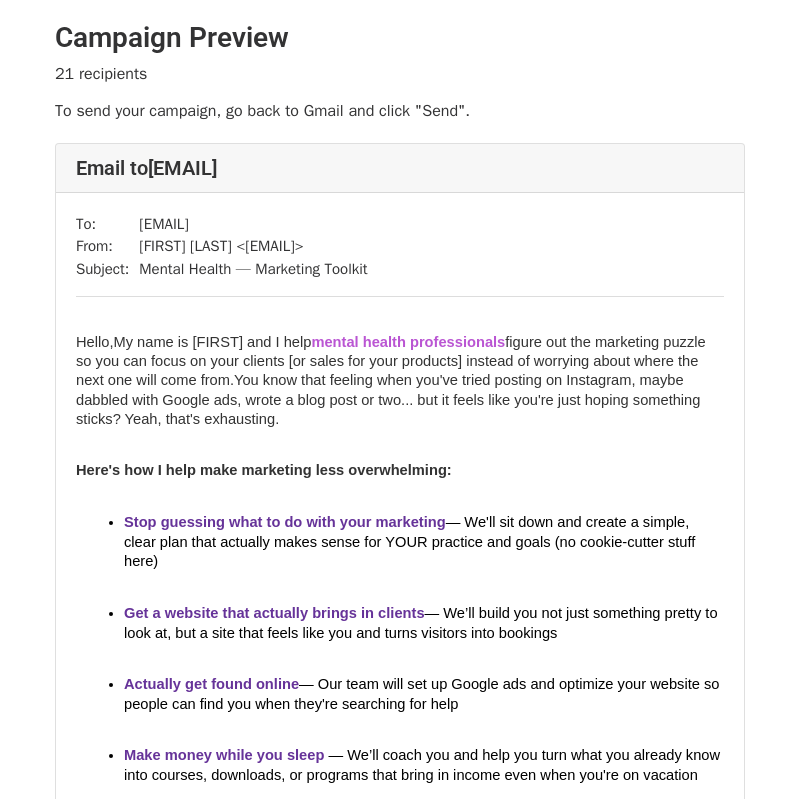scroll, scrollTop: 0, scrollLeft: 0, axis: both 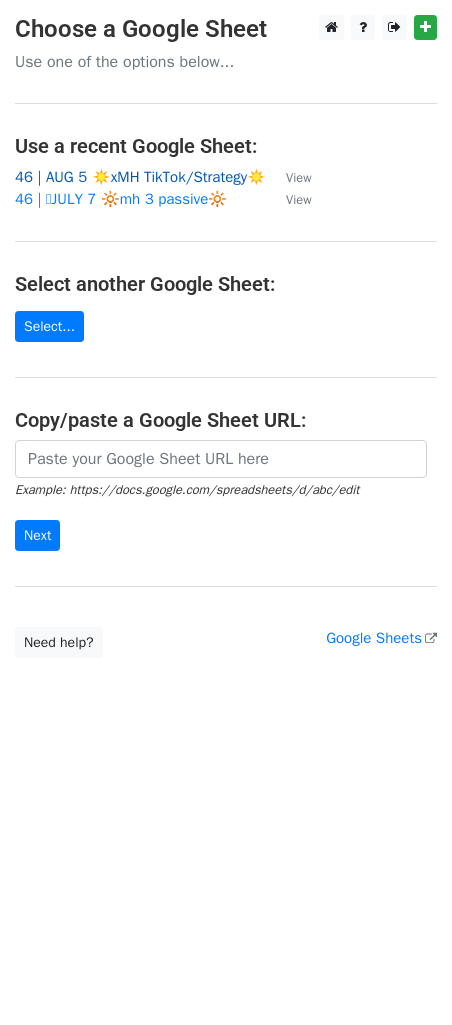 click on "46 | AUG 5 ☀️xMH TikTok/Strategy☀️" at bounding box center [140, 177] 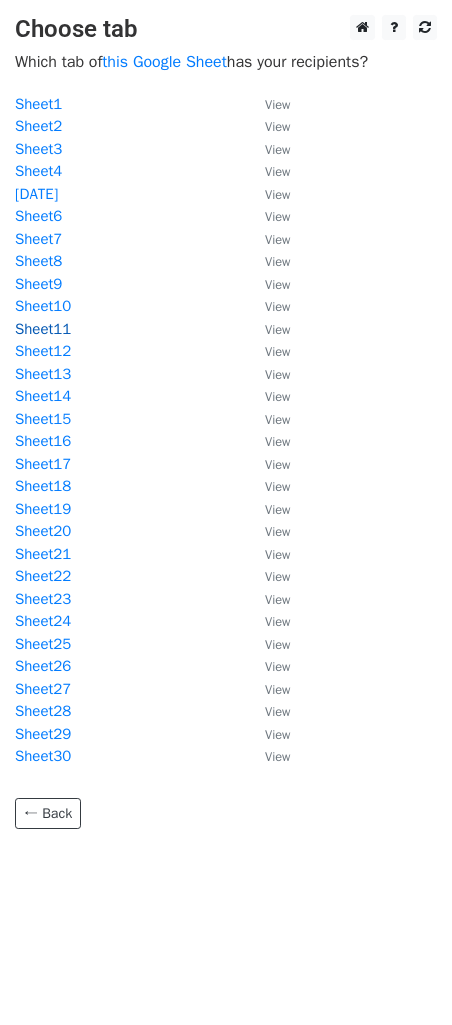 scroll, scrollTop: 0, scrollLeft: 0, axis: both 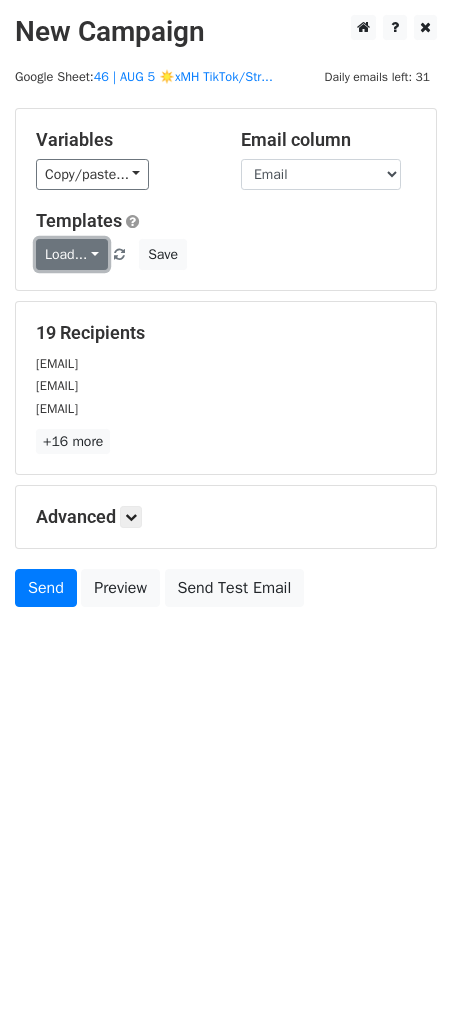 click on "Load..." at bounding box center (72, 254) 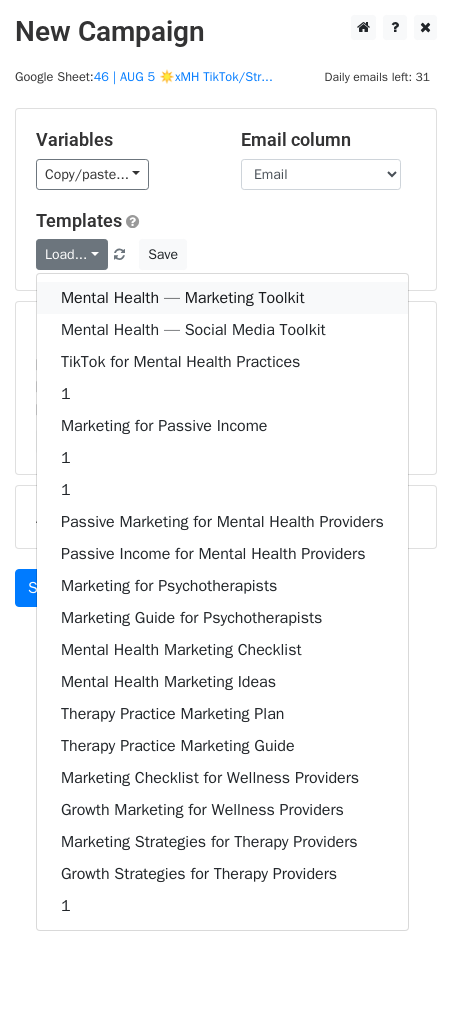 click on "Mental Health — Marketing Toolkit" at bounding box center [222, 298] 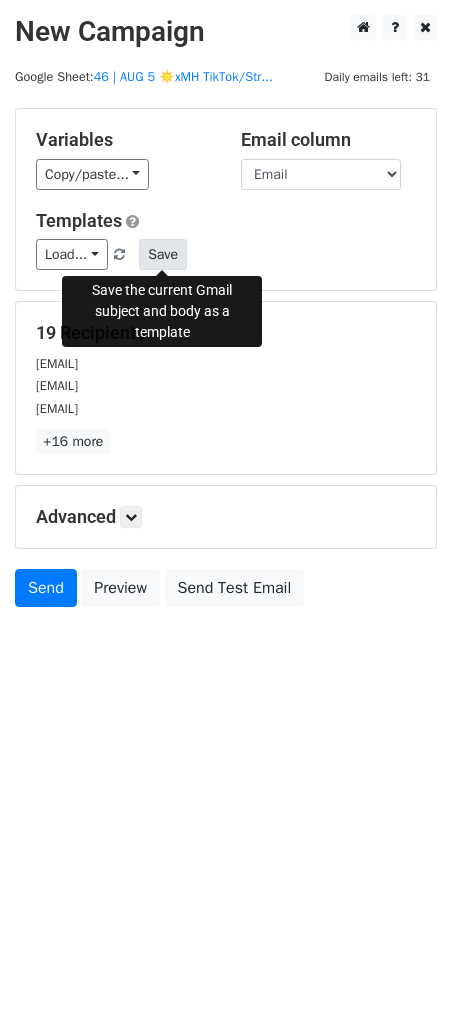 click on "Save" at bounding box center (163, 254) 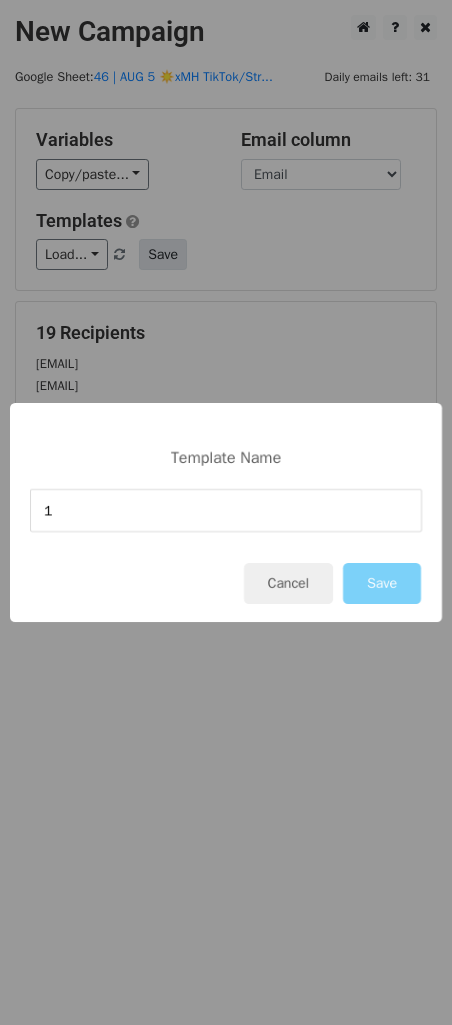 type on "1" 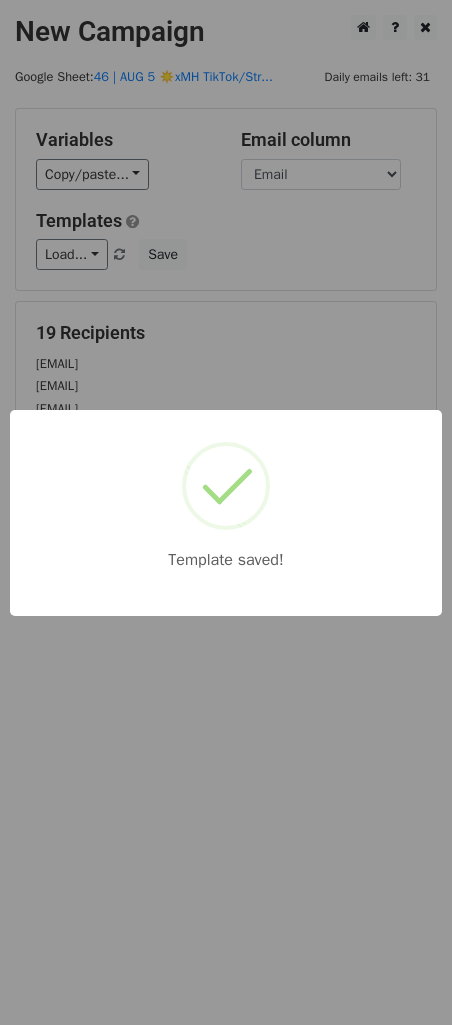 drag, startPoint x: 234, startPoint y: 314, endPoint x: 222, endPoint y: 334, distance: 23.323807 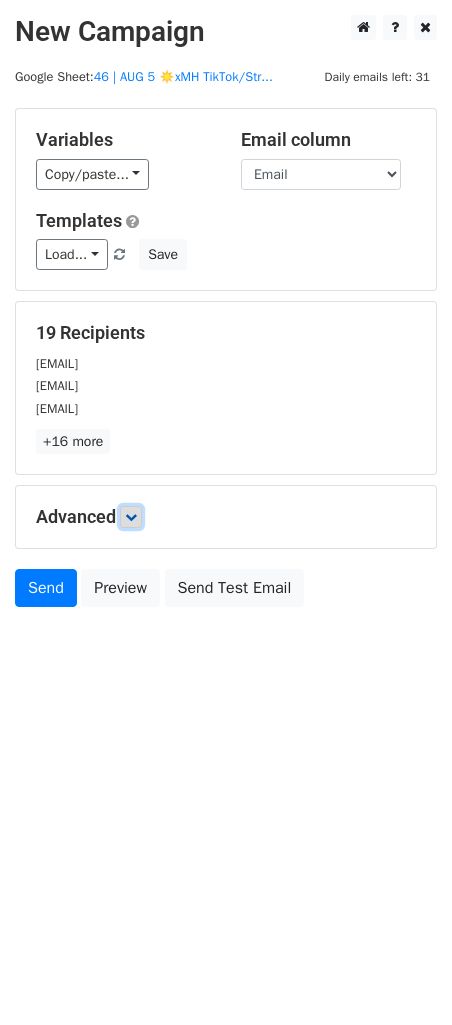 click at bounding box center [131, 517] 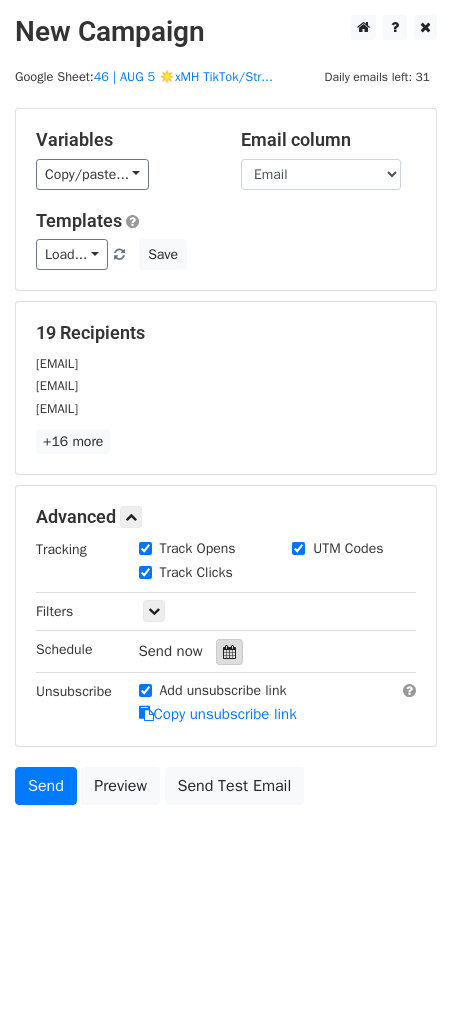 click at bounding box center (229, 652) 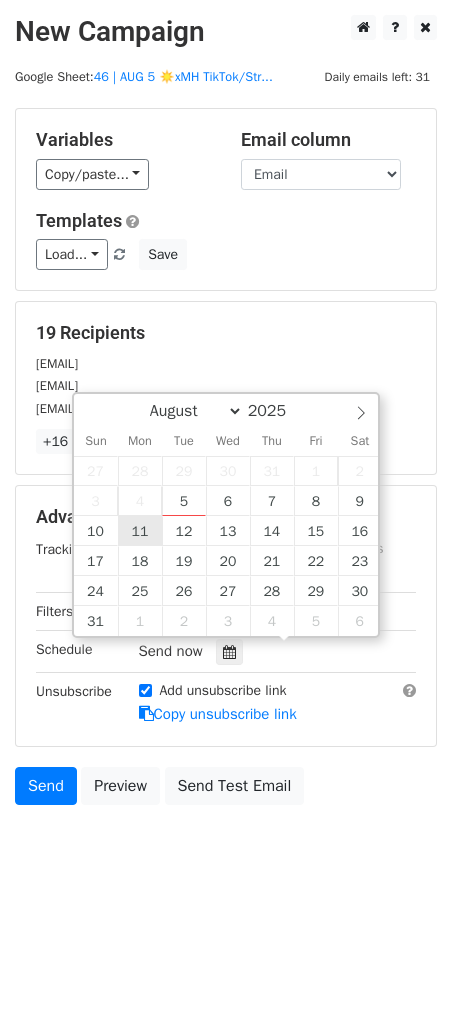 type on "2025-08-11 12:00" 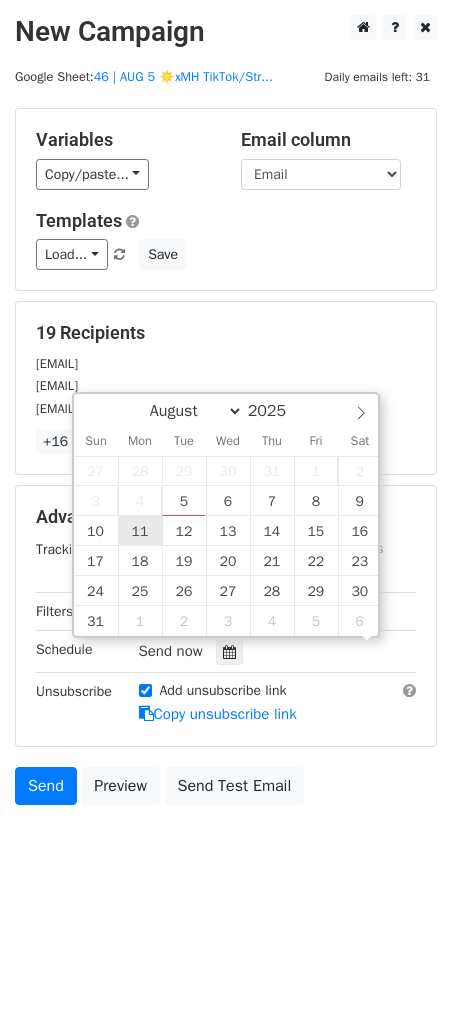 scroll, scrollTop: 0, scrollLeft: 0, axis: both 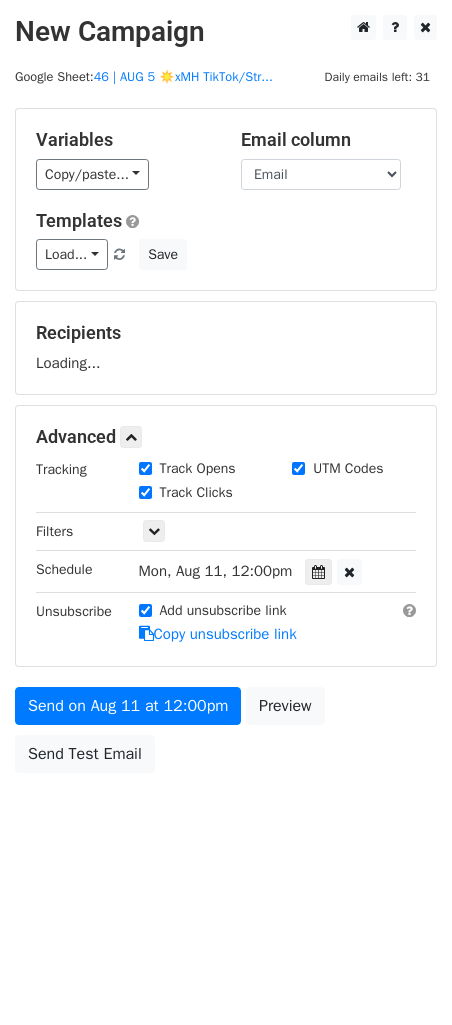 click on "New Campaign
Daily emails left: 31
Google Sheet:
46 | AUG 5 ☀️xMH TikTok/Str...
Variables
Copy/paste...
{{Email}}
Email column
Email
Templates
Load...
1
Mental Health — Marketing Toolkit
Mental Health — Social Media Toolkit
TikTok for Mental Health Practices
1
Marketing for Passive Income
1
1
Passive Marketing for Mental Health Providers
Passive Income for Mental Health Providers
Marketing for Psychotherapists
Marketing Guide for Psychotherapists
Mental Health Marketing Checklist
Mental Health Marketing Ideas
Therapy Practice Marketing Plan
Therapy Practice Marketing Guide
Marketing Checklist for Wellness Providers
Growth Marketing for Wellness Providers
Marketing Strategies for Therapy Providers
Growth Strategies for Therapy Providers
Save
Recipients Loading...
Advanced
Tracking" at bounding box center [226, 439] 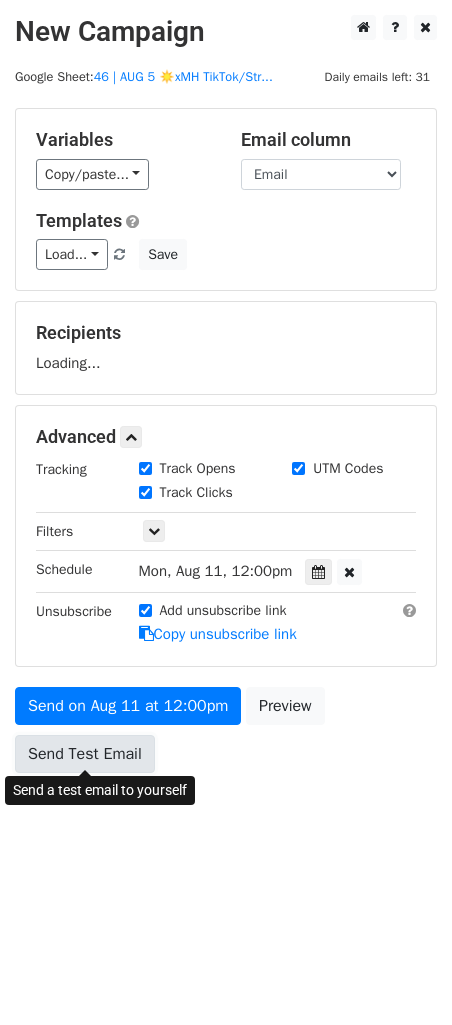 click on "Send Test Email" at bounding box center (85, 754) 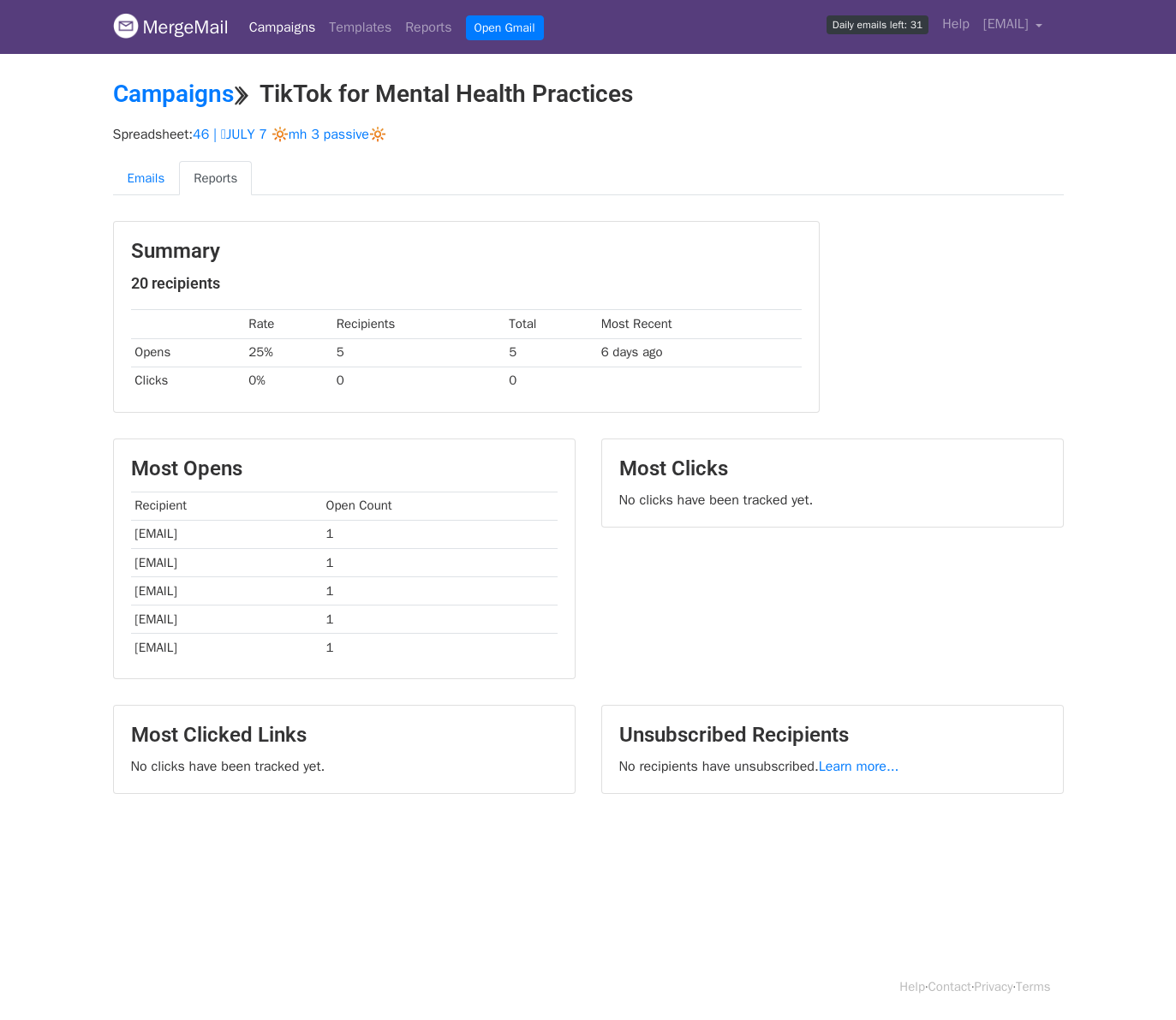 scroll, scrollTop: 0, scrollLeft: 0, axis: both 